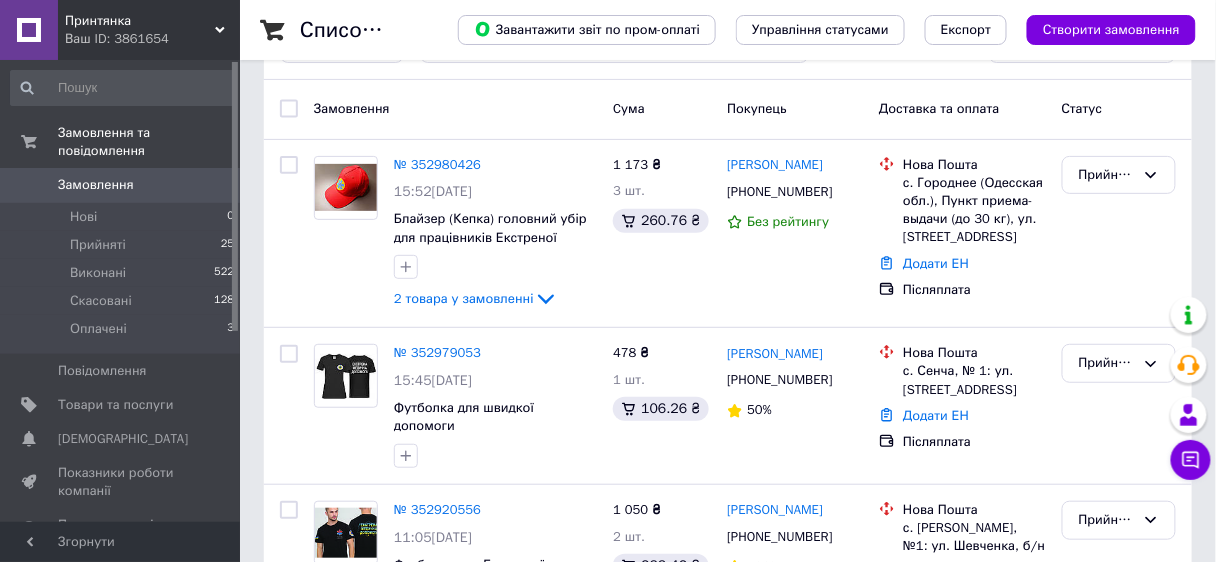 scroll, scrollTop: 0, scrollLeft: 0, axis: both 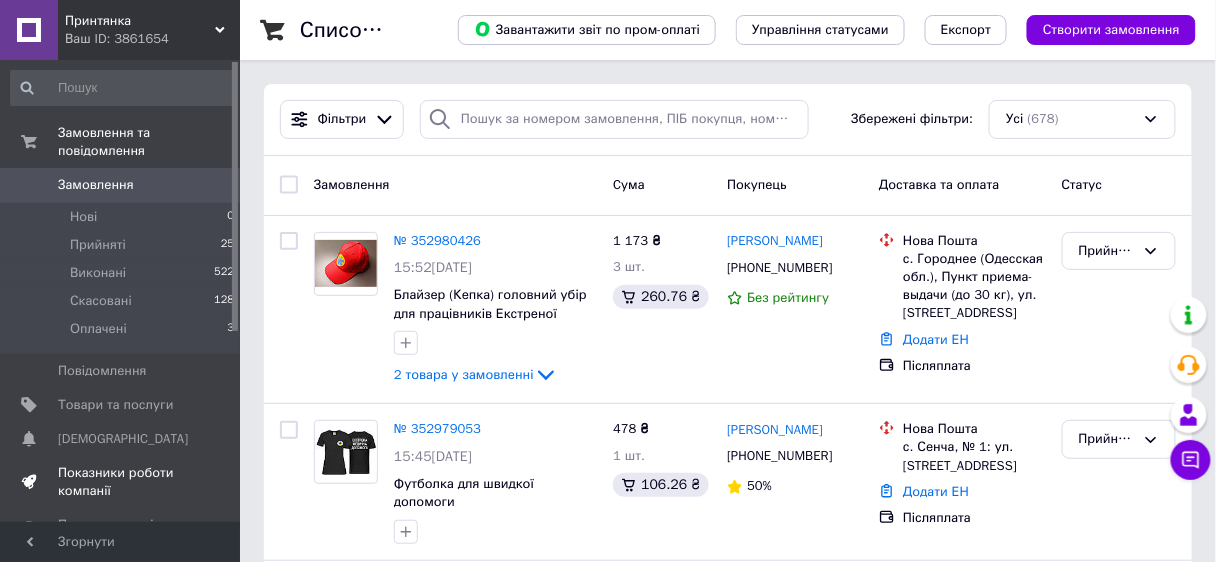click on "Показники роботи компанії" at bounding box center [121, 482] 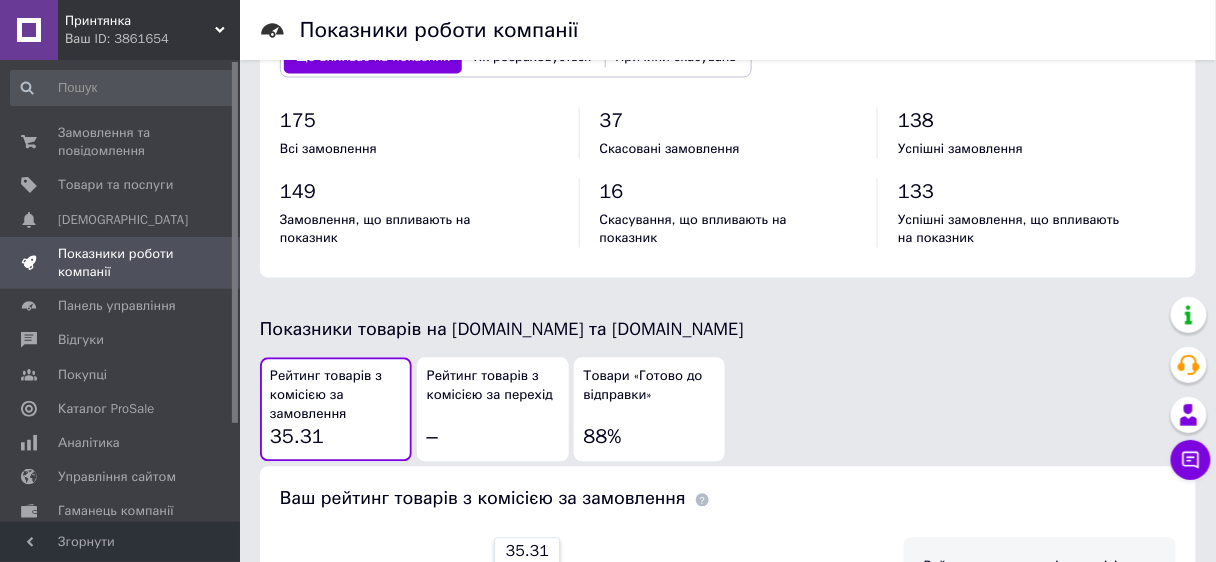 scroll, scrollTop: 960, scrollLeft: 0, axis: vertical 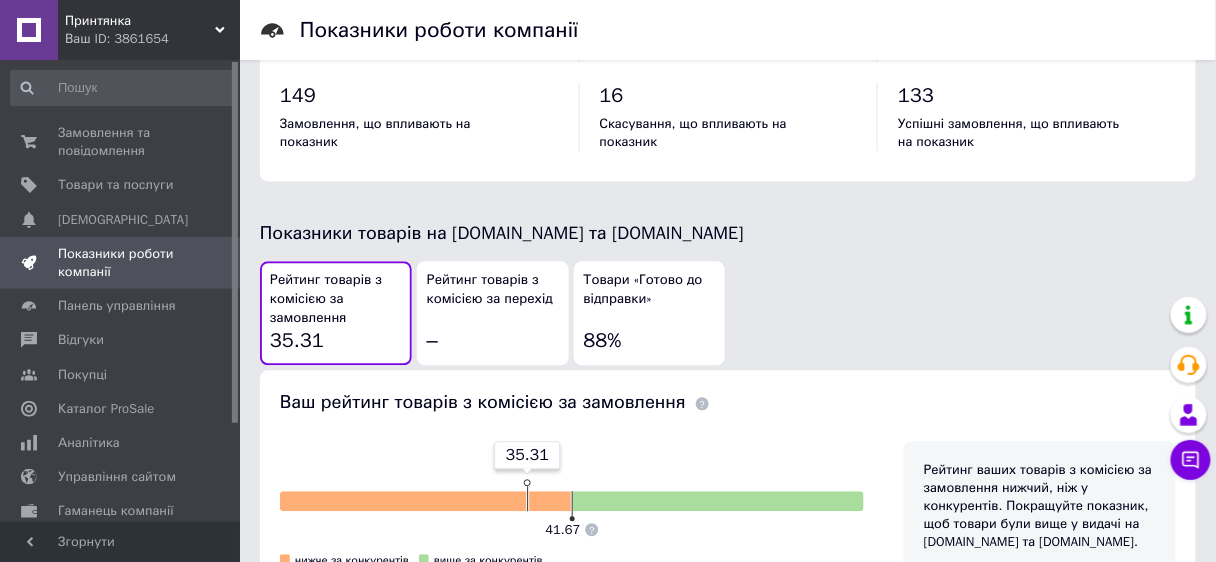 click on "Товари «Готово до відправки» 88%" at bounding box center (650, 313) 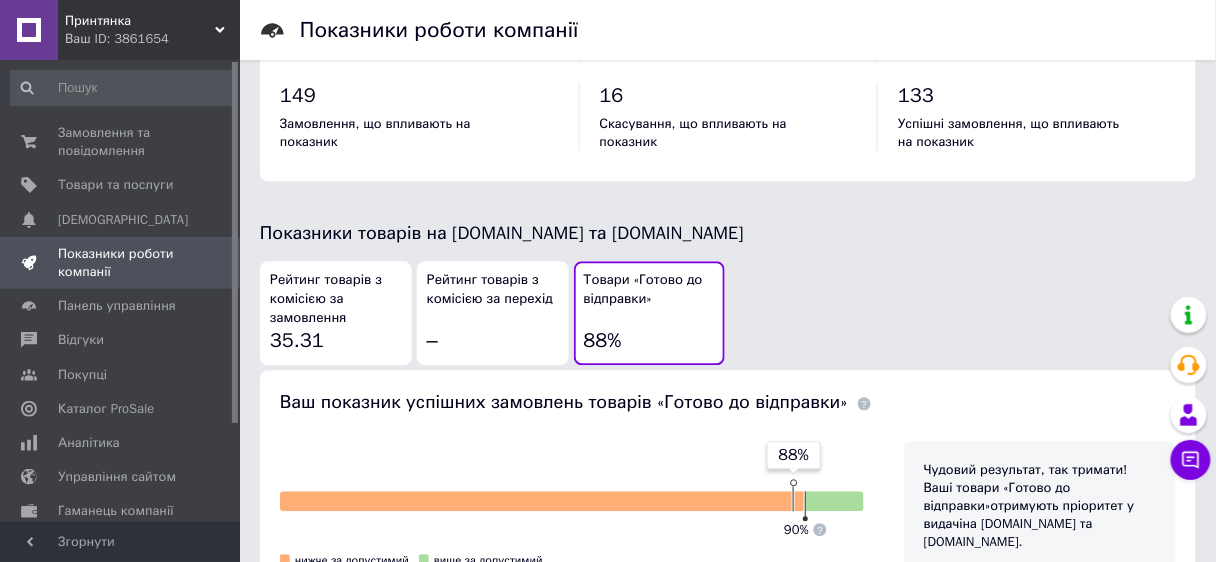 click on "Рейтинг товарів з комісією за замовлення" at bounding box center (336, 299) 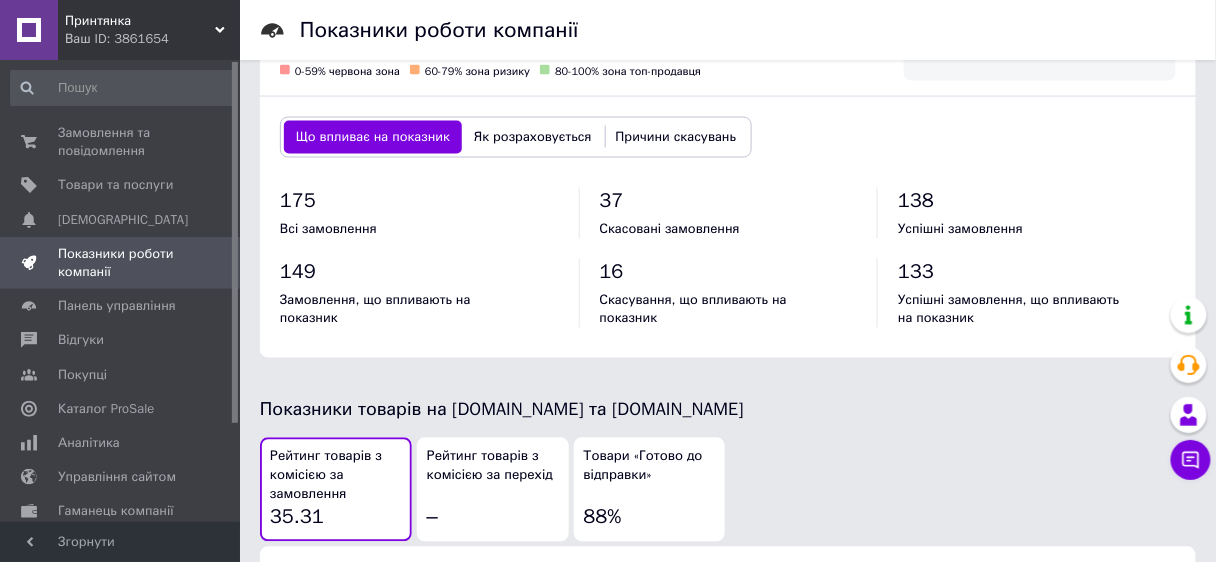 scroll, scrollTop: 577, scrollLeft: 0, axis: vertical 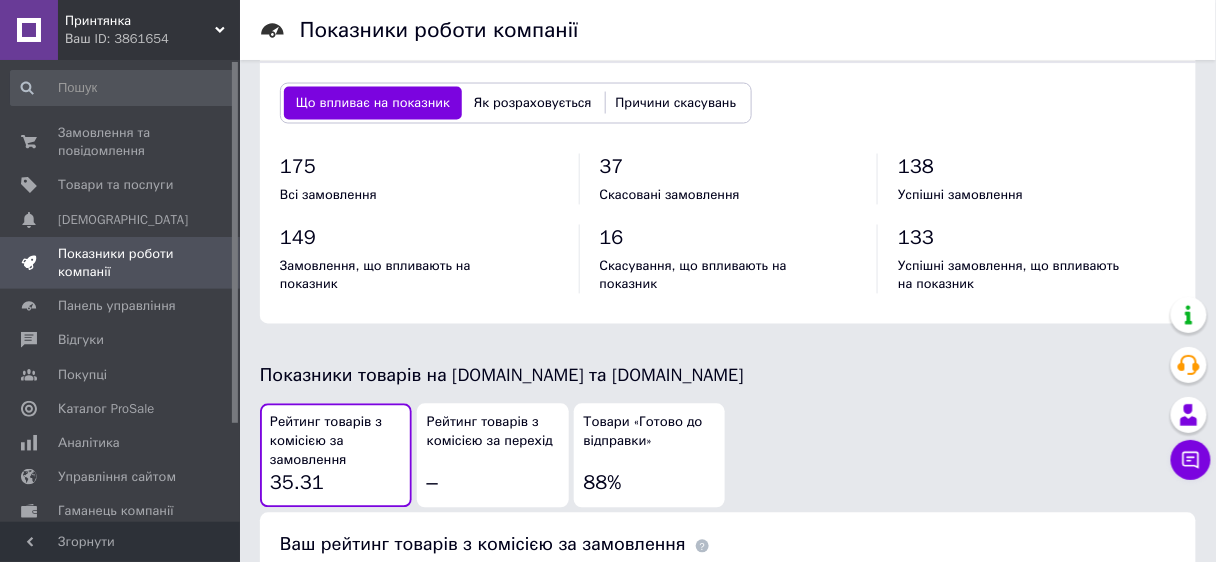 click on "Товари «Готово до відправки»" at bounding box center (650, 432) 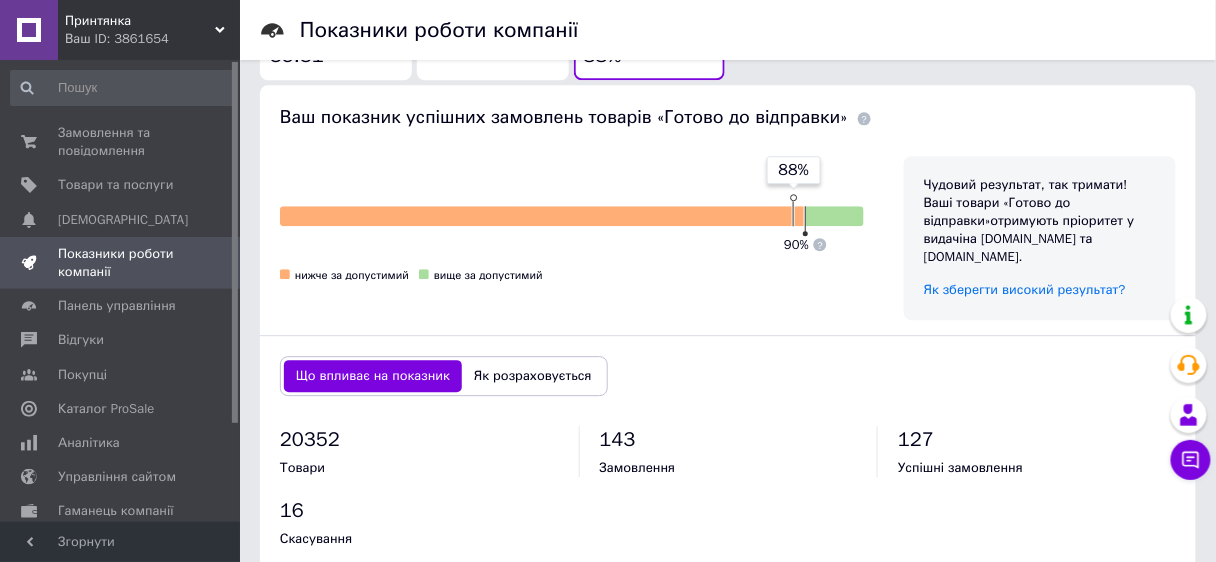 scroll, scrollTop: 1278, scrollLeft: 0, axis: vertical 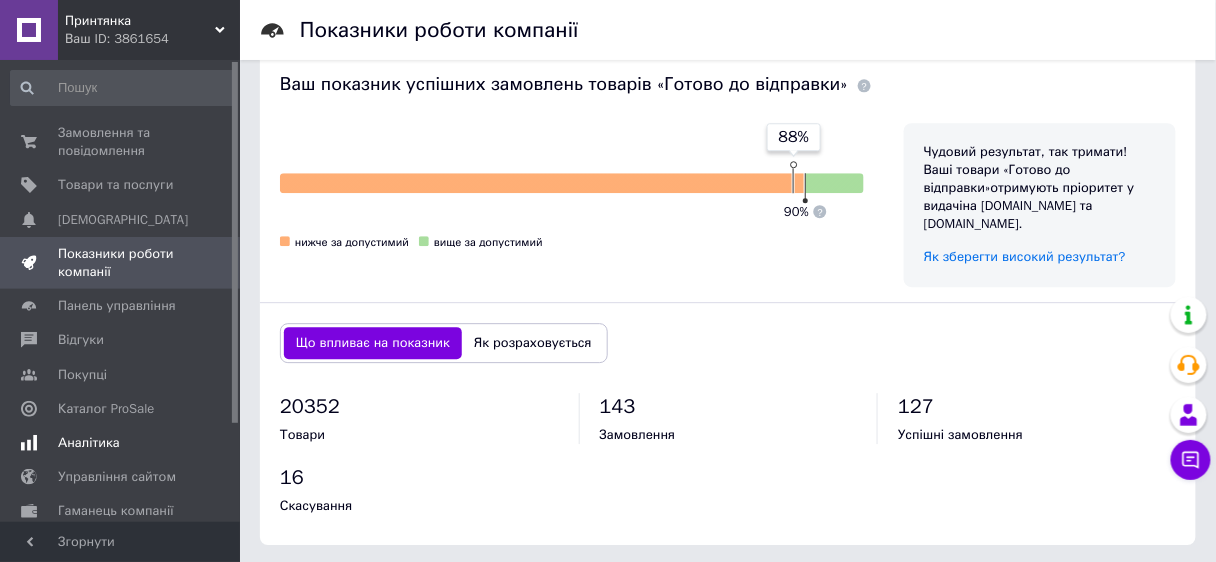 click on "Аналітика" at bounding box center (89, 443) 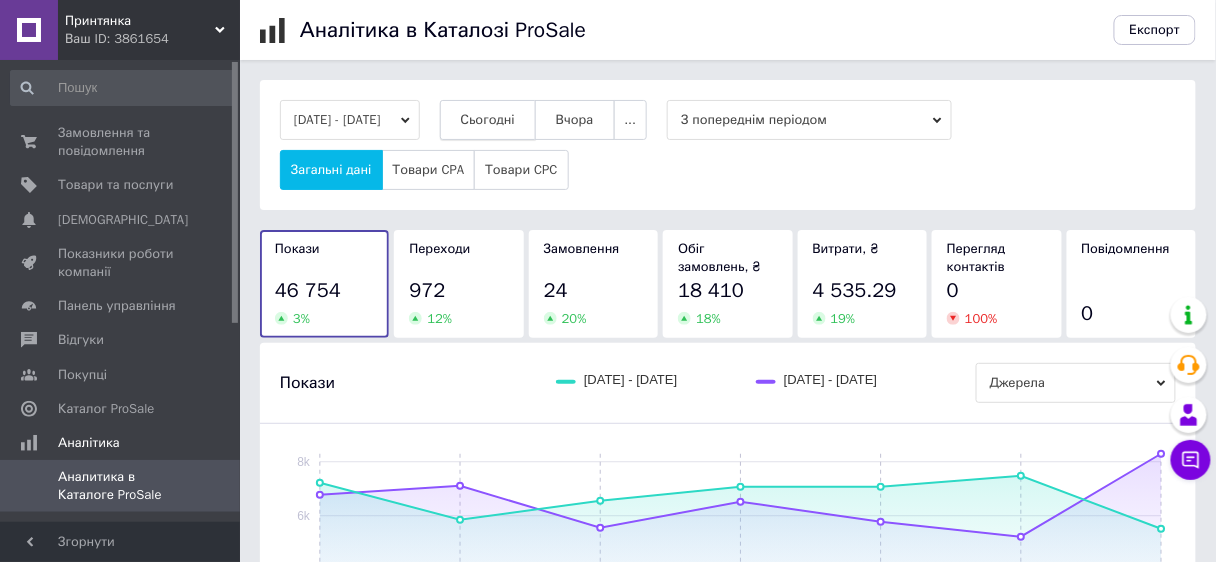 click on "Сьогодні" at bounding box center (488, 120) 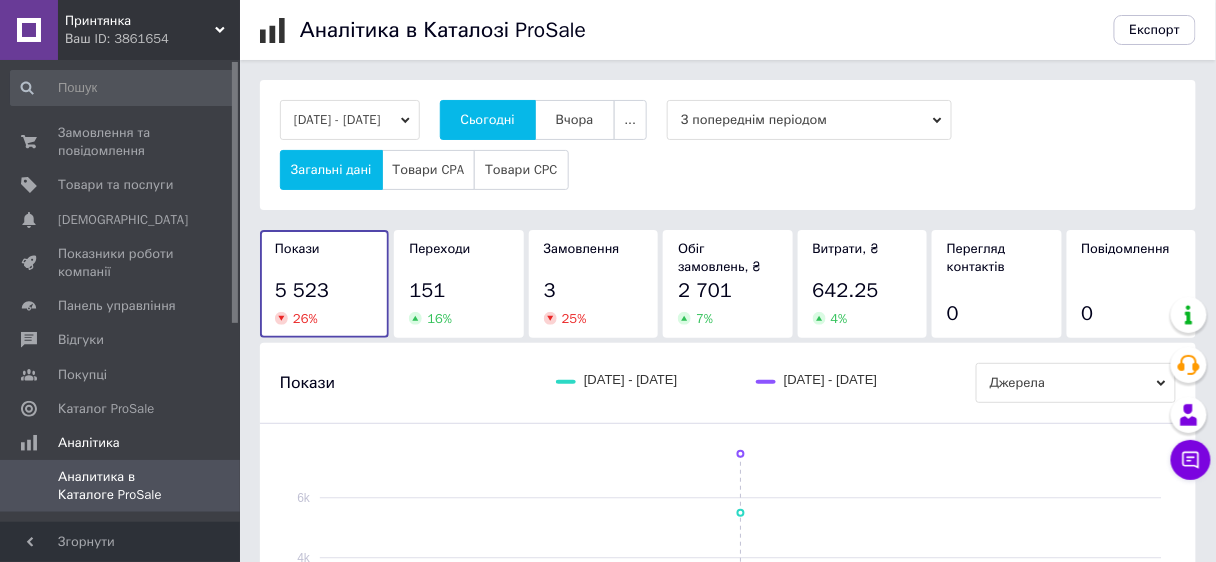 click on "16 %" at bounding box center (458, 319) 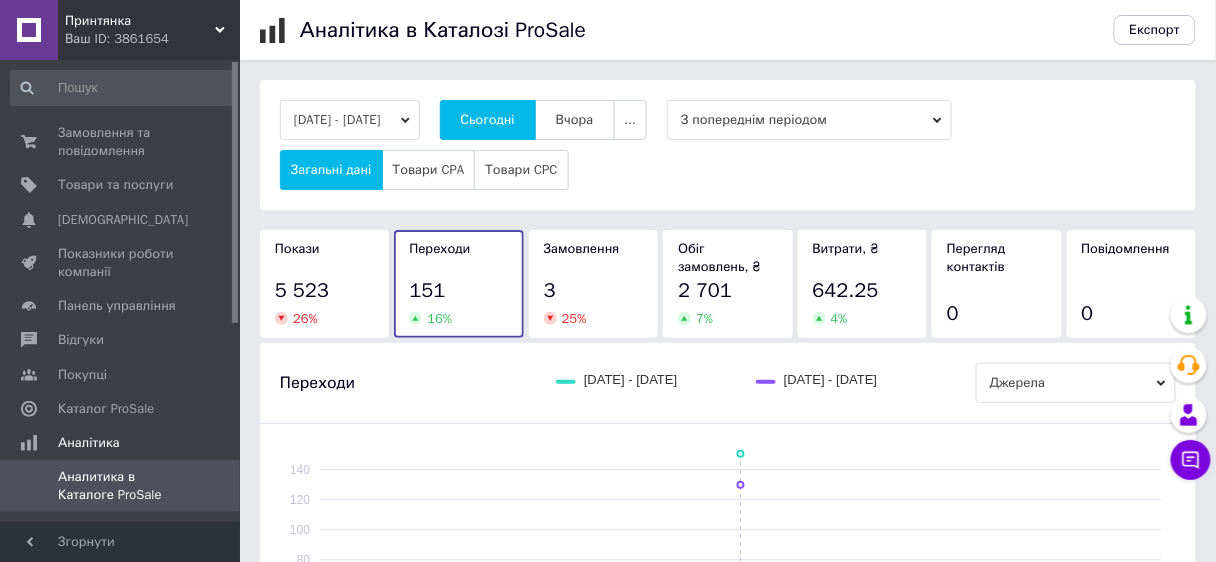 click on "7 %" at bounding box center (727, 319) 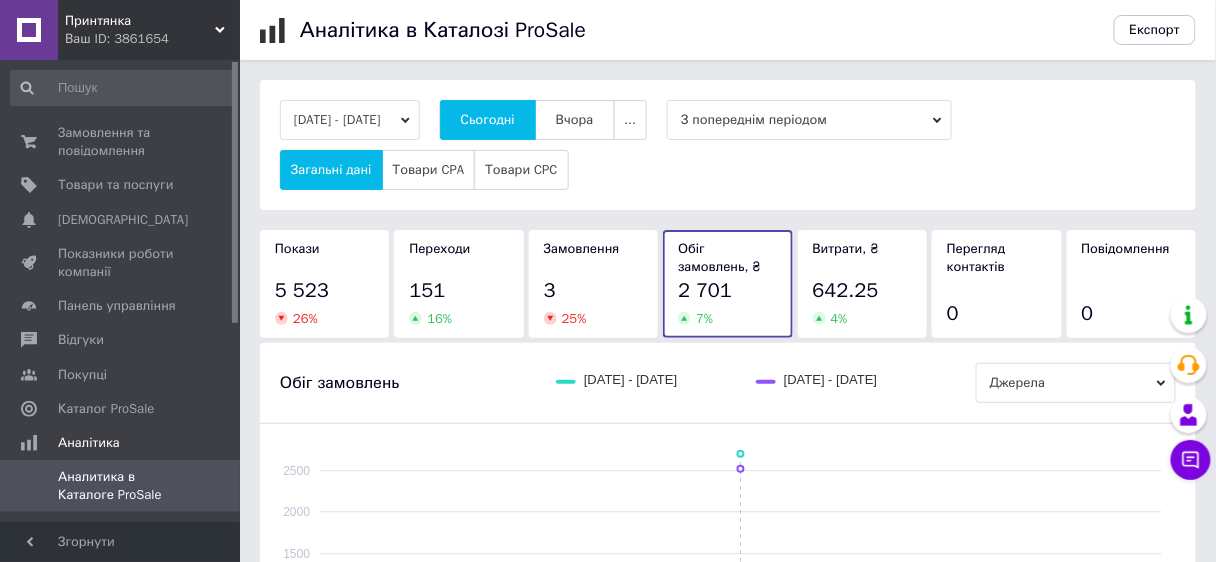 click on "4 %" at bounding box center [862, 319] 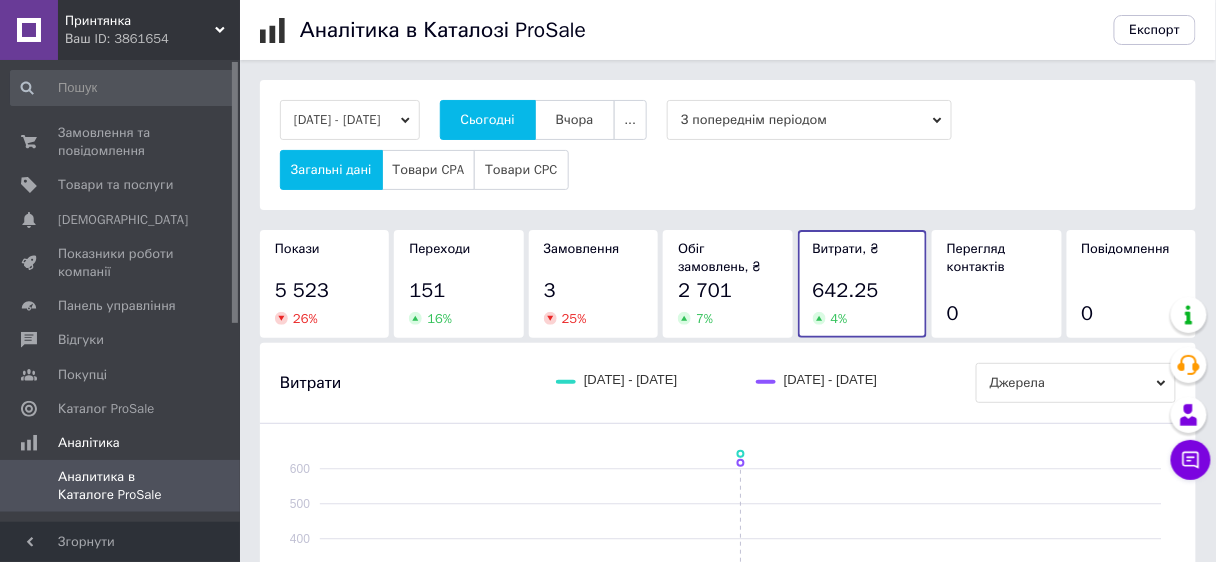 click on "Переходи 151 16 %" at bounding box center [458, 284] 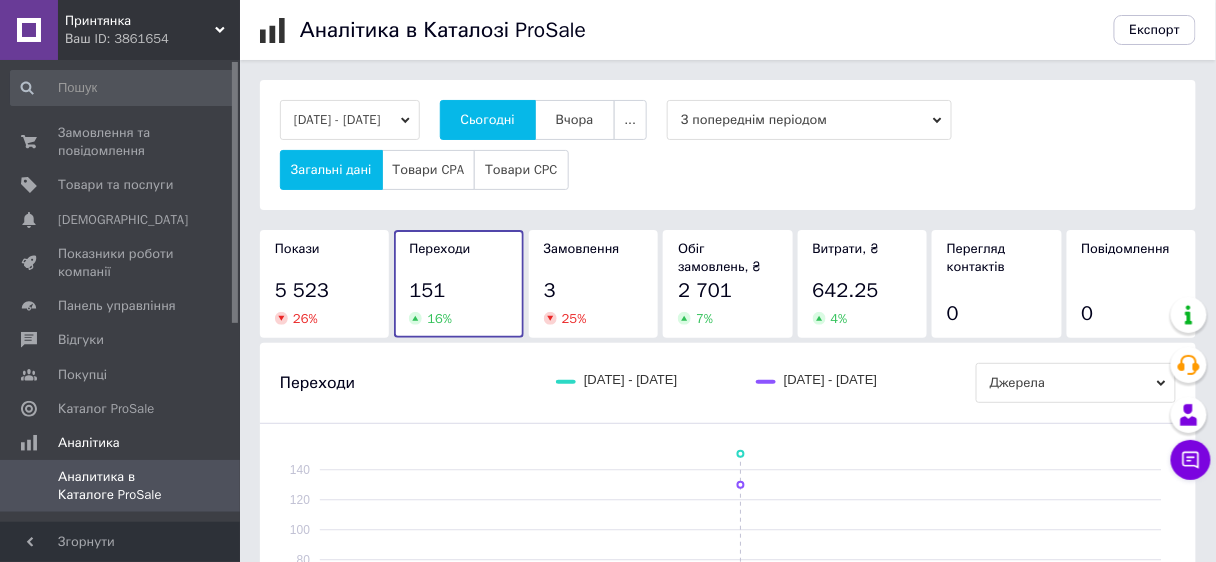 click on "Обіг замовлень, ₴" at bounding box center (727, 258) 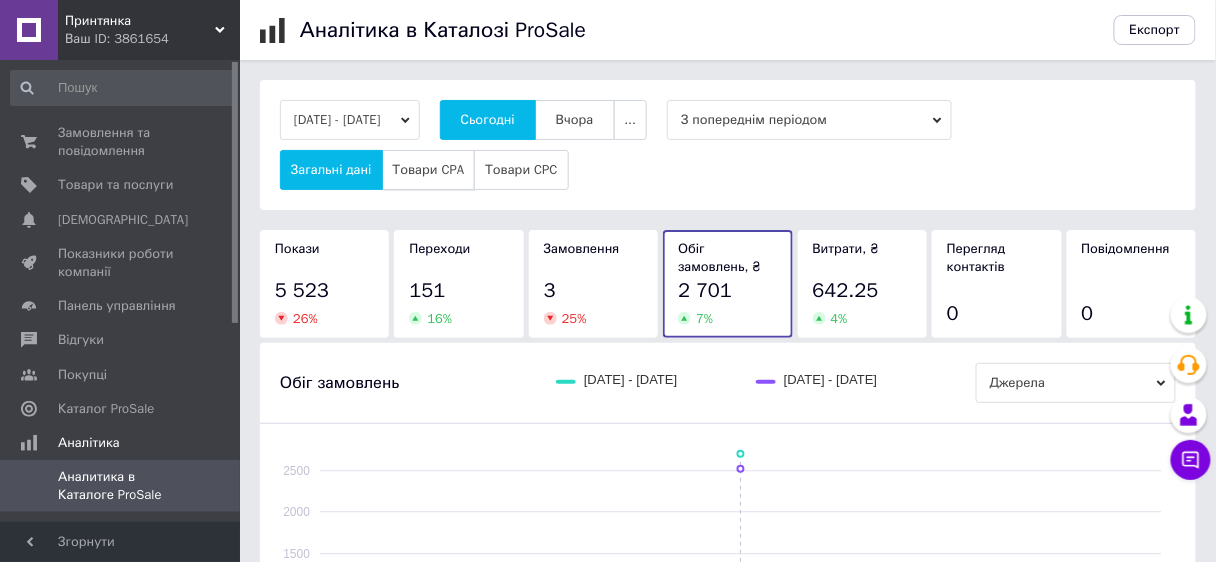 click on "Товари CPA" at bounding box center [429, 170] 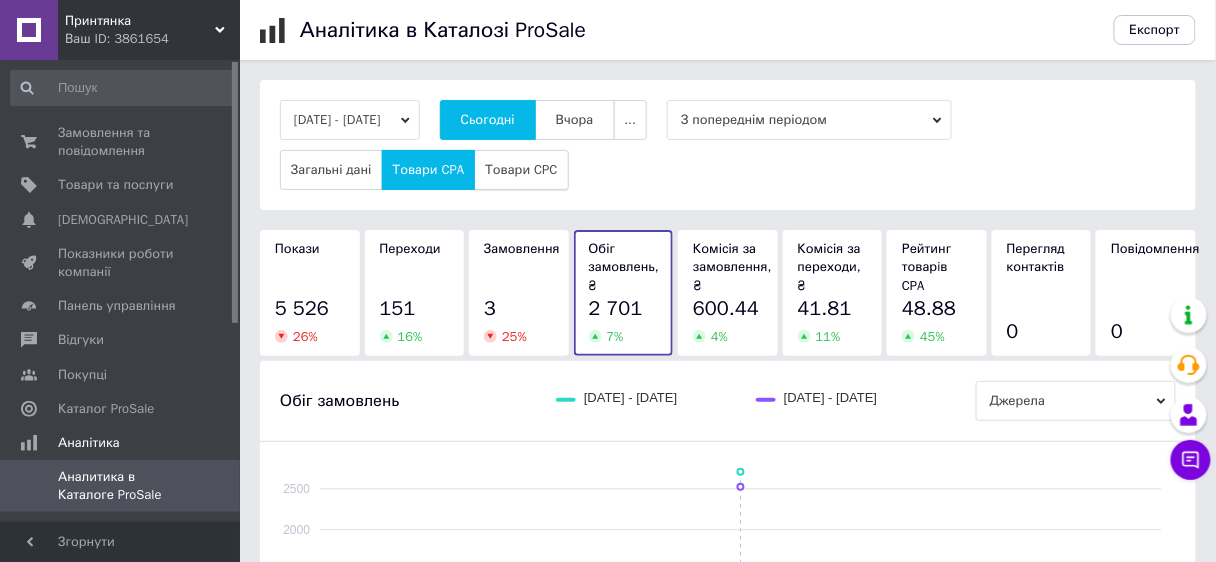 click on "Товари CPC" at bounding box center (521, 170) 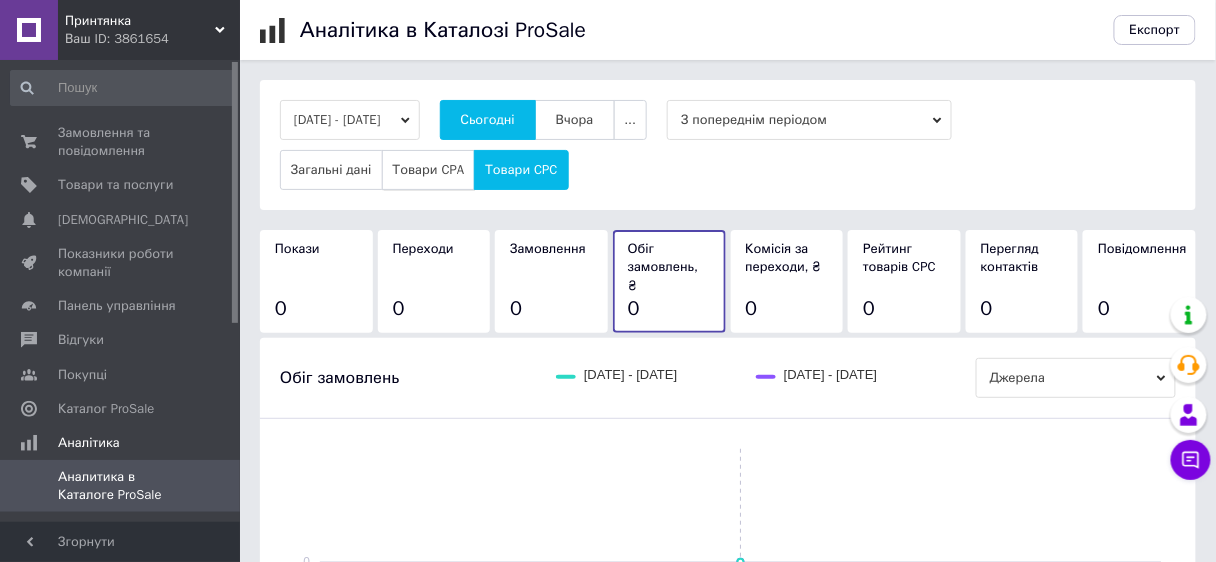 click on "Товари CPA" at bounding box center [429, 170] 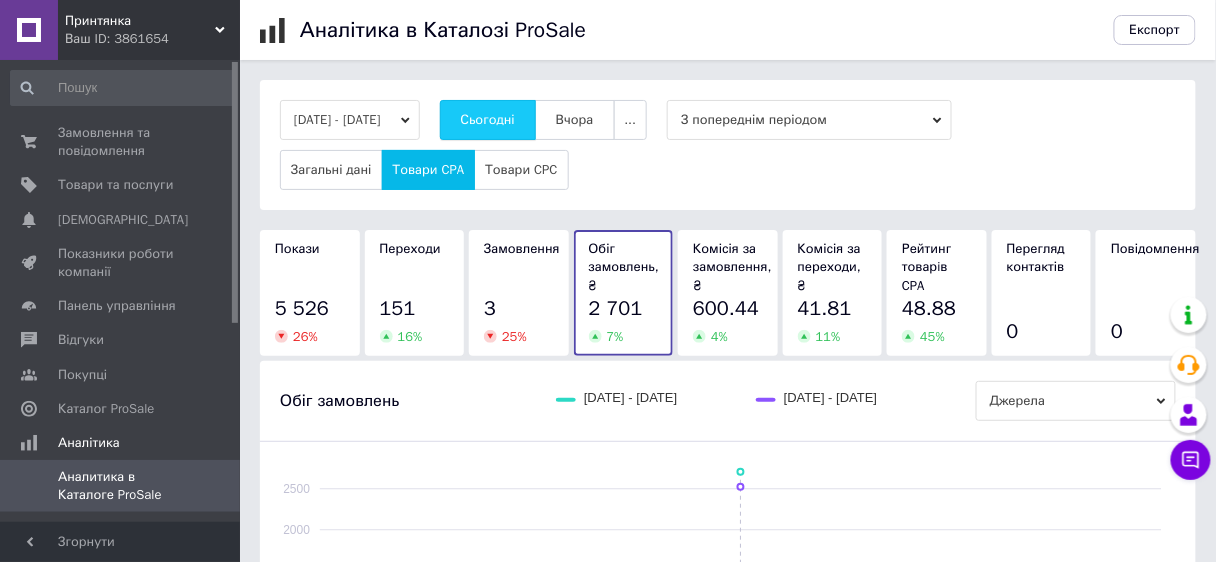 click on "Сьогодні" at bounding box center (488, 120) 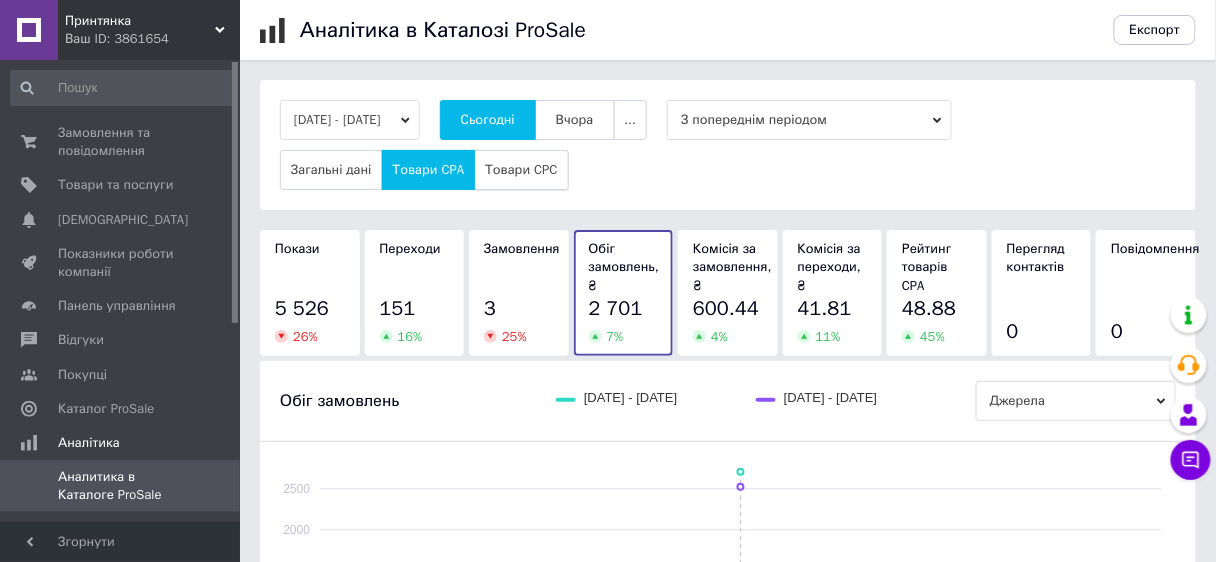 click on "Товари CPC" at bounding box center (521, 170) 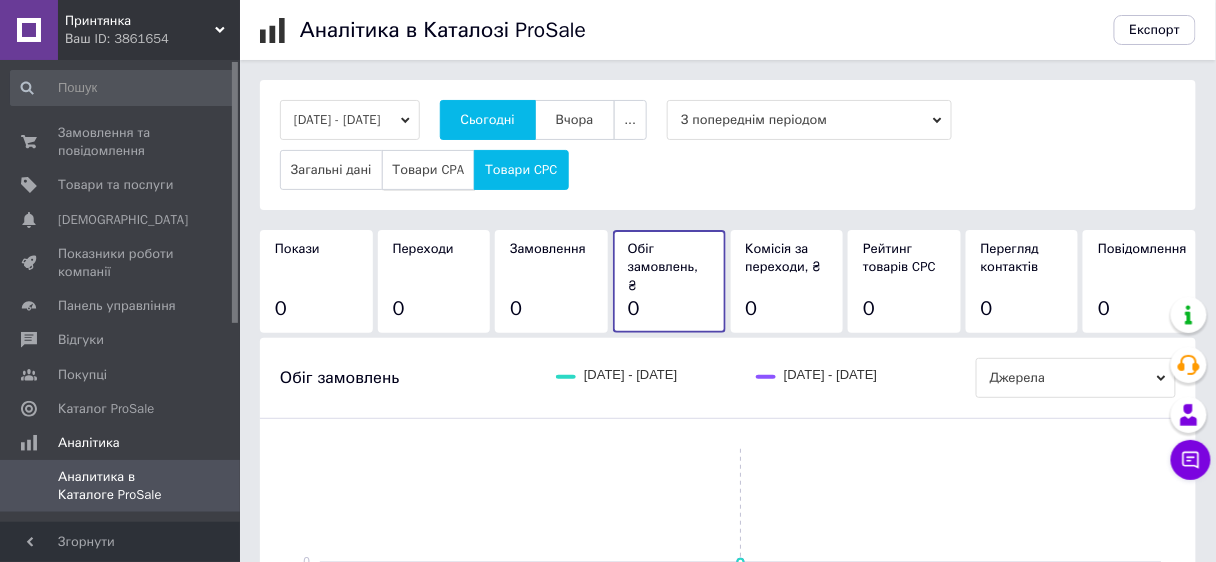 click on "Товари CPA" at bounding box center [429, 170] 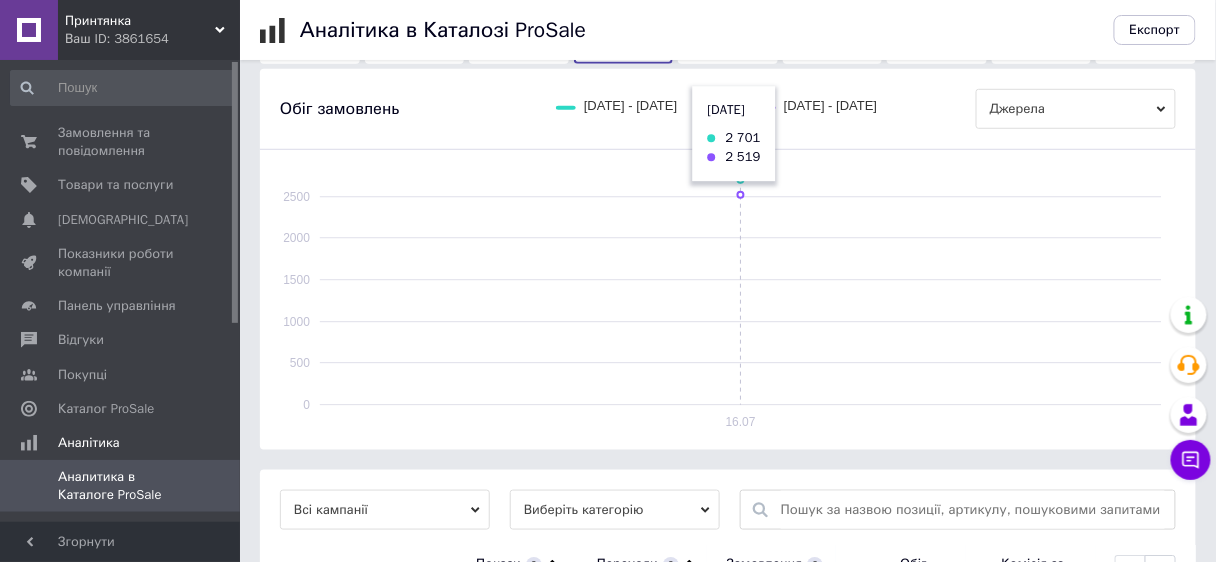scroll, scrollTop: 400, scrollLeft: 0, axis: vertical 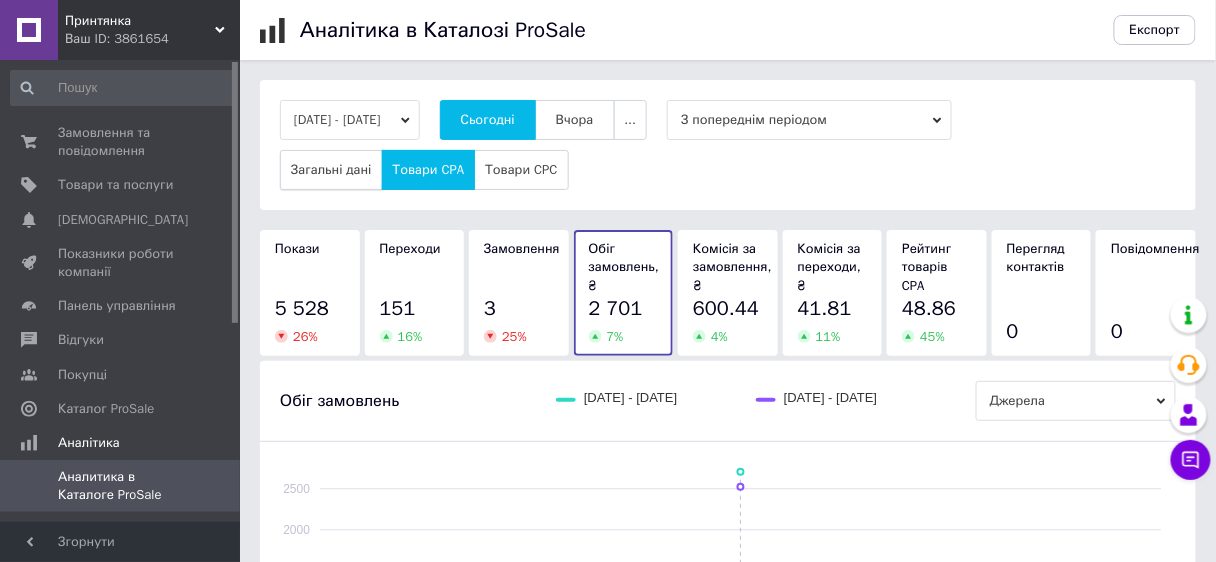 click on "Загальні дані" at bounding box center [331, 170] 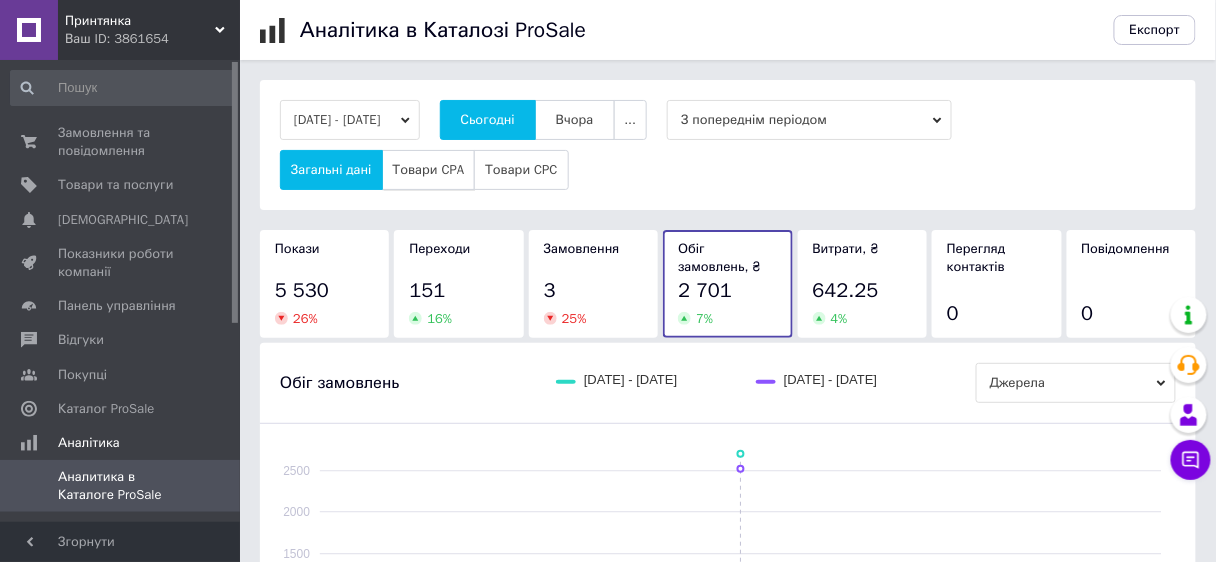 click on "Товари CPA" at bounding box center [429, 170] 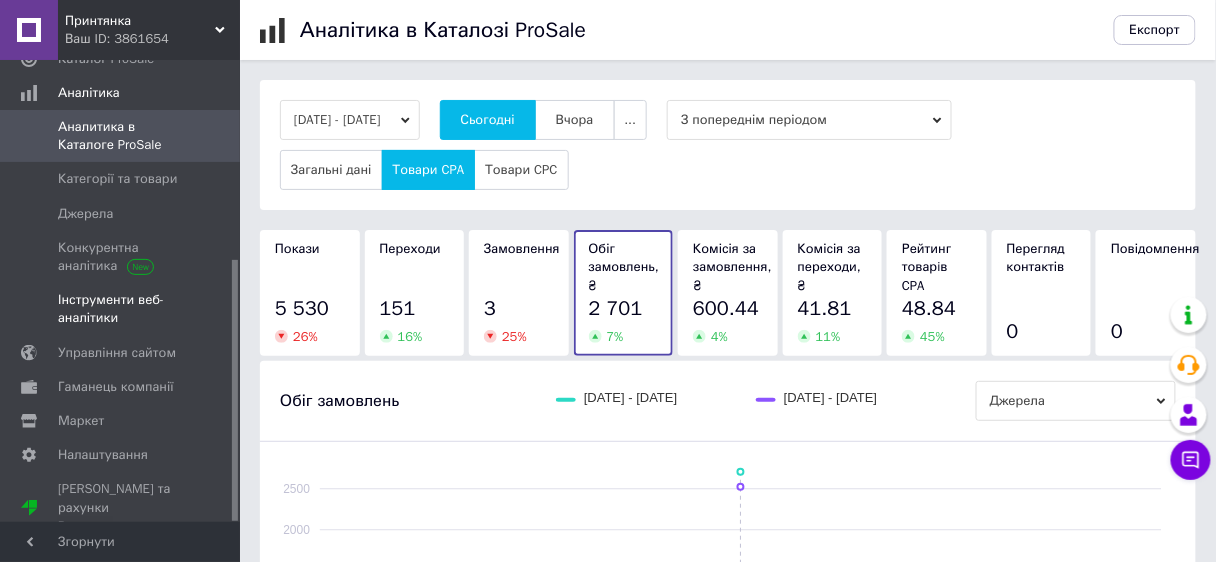 scroll, scrollTop: 352, scrollLeft: 0, axis: vertical 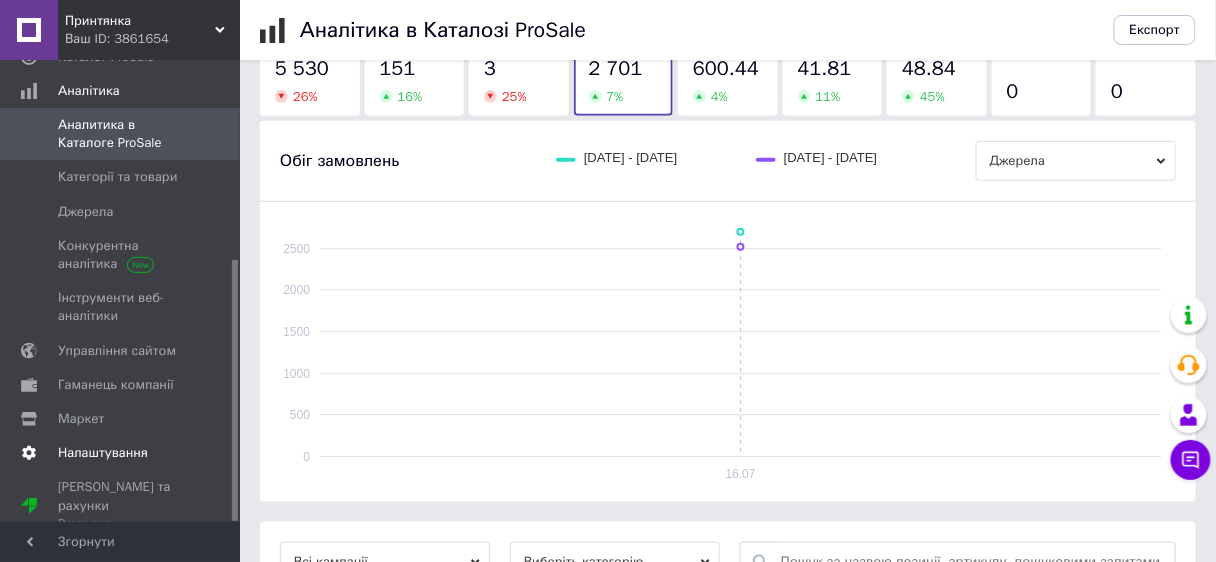 click on "Налаштування" at bounding box center (103, 453) 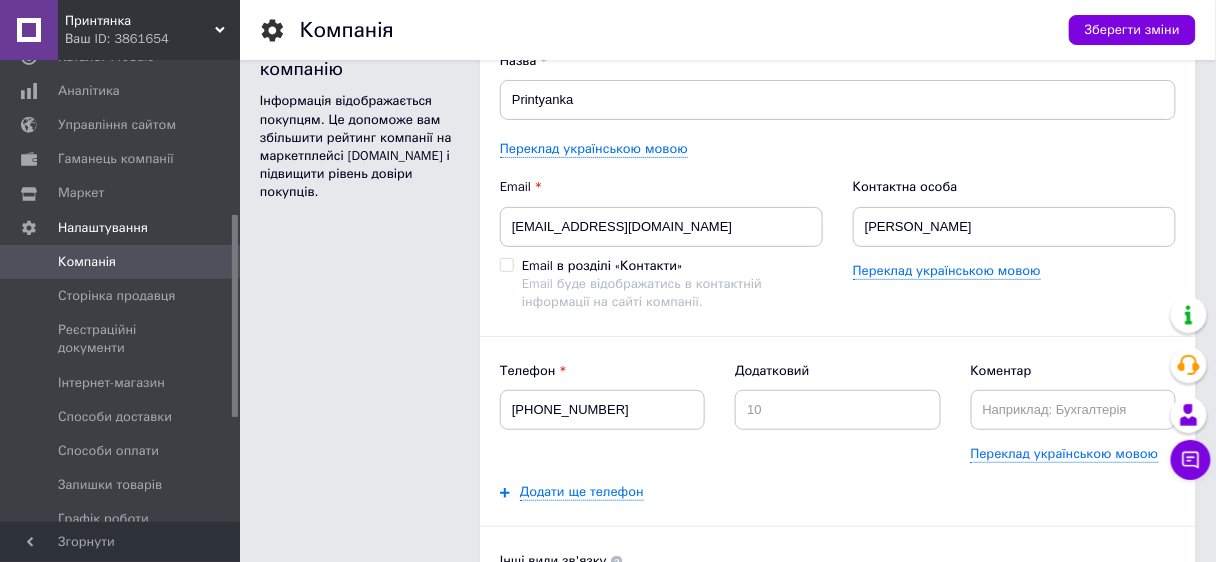 scroll, scrollTop: 0, scrollLeft: 0, axis: both 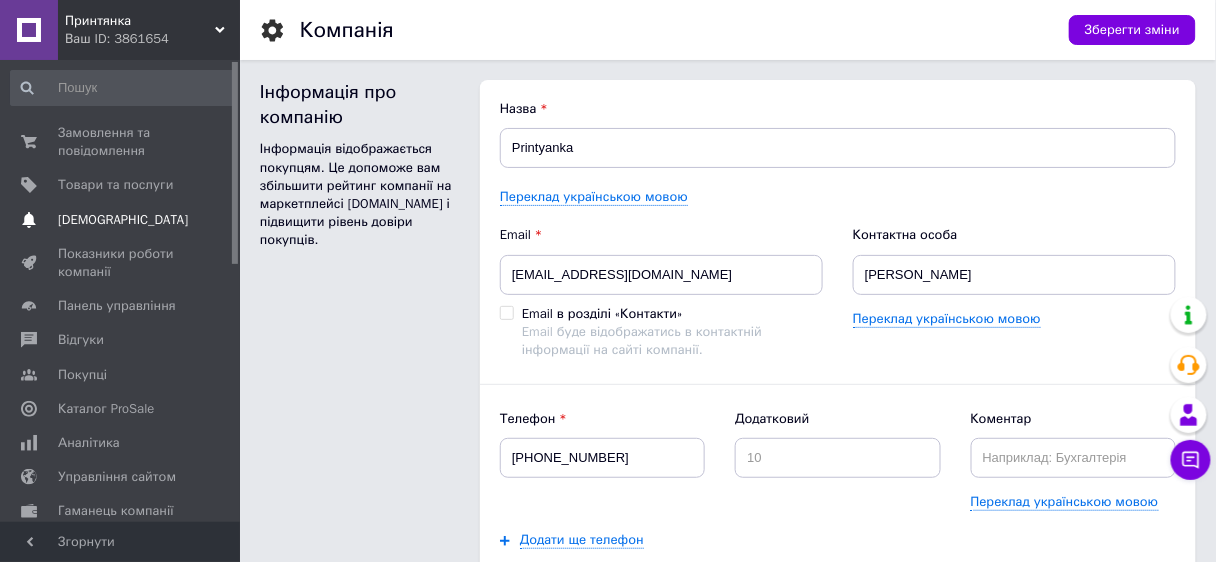 click on "[DEMOGRAPHIC_DATA]" at bounding box center [123, 220] 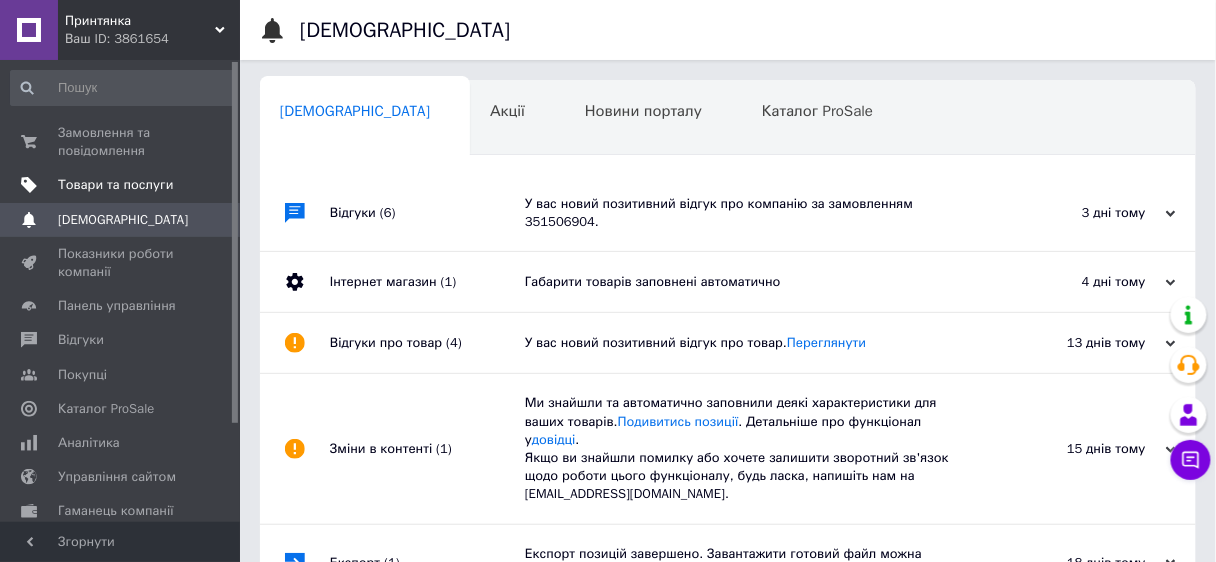 scroll, scrollTop: 0, scrollLeft: 10, axis: horizontal 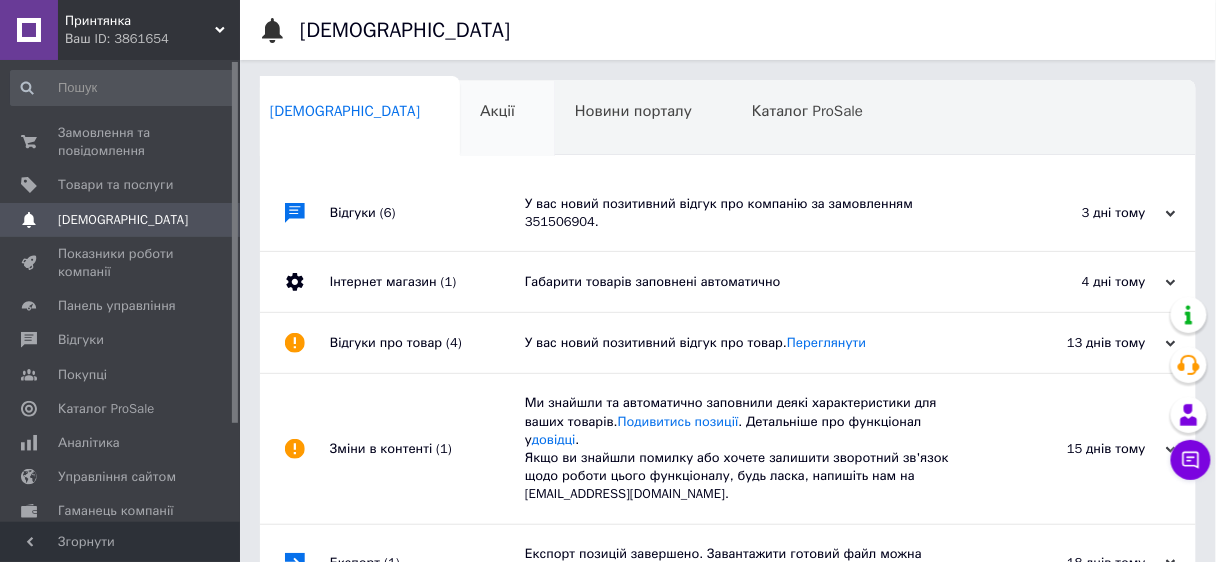 click on "Акції 0" at bounding box center [507, 119] 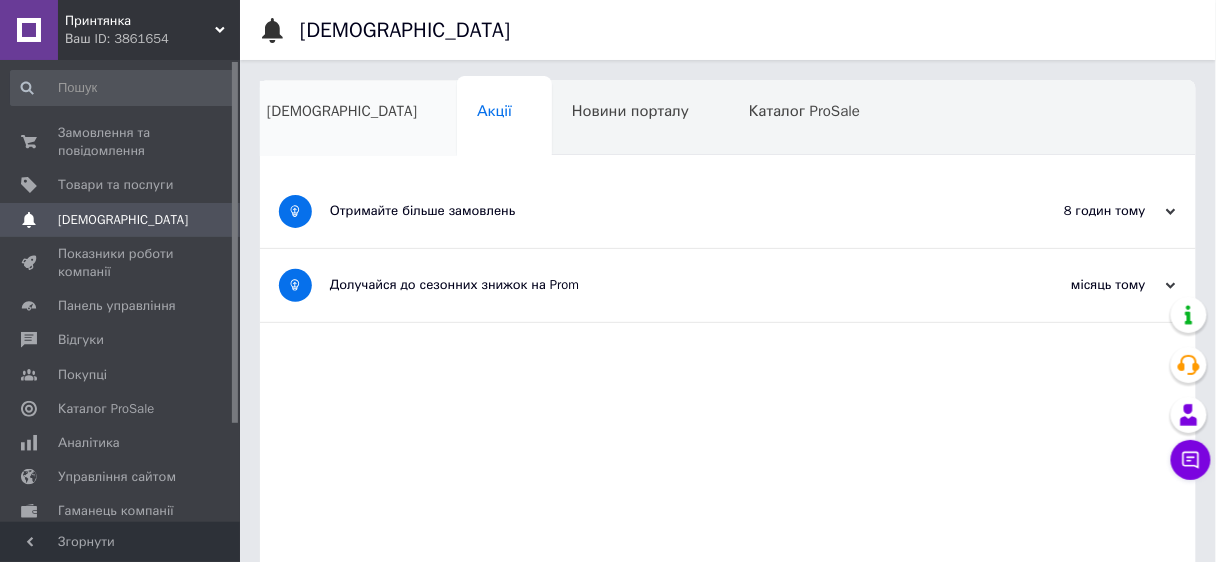 click on "[DEMOGRAPHIC_DATA]" at bounding box center (352, 119) 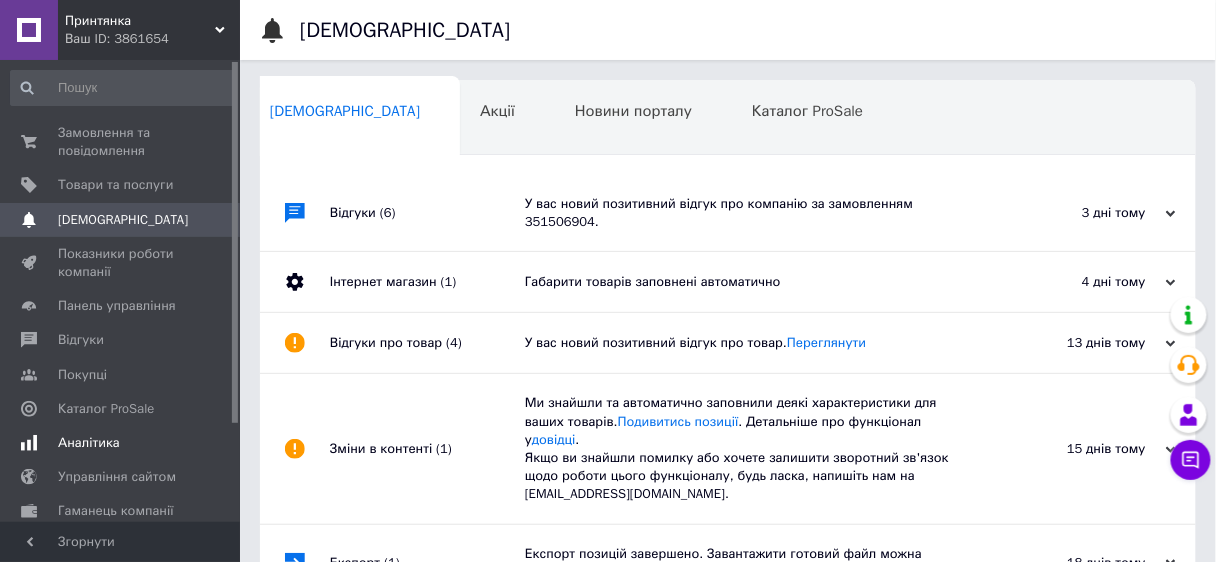 click on "Аналітика" at bounding box center (89, 443) 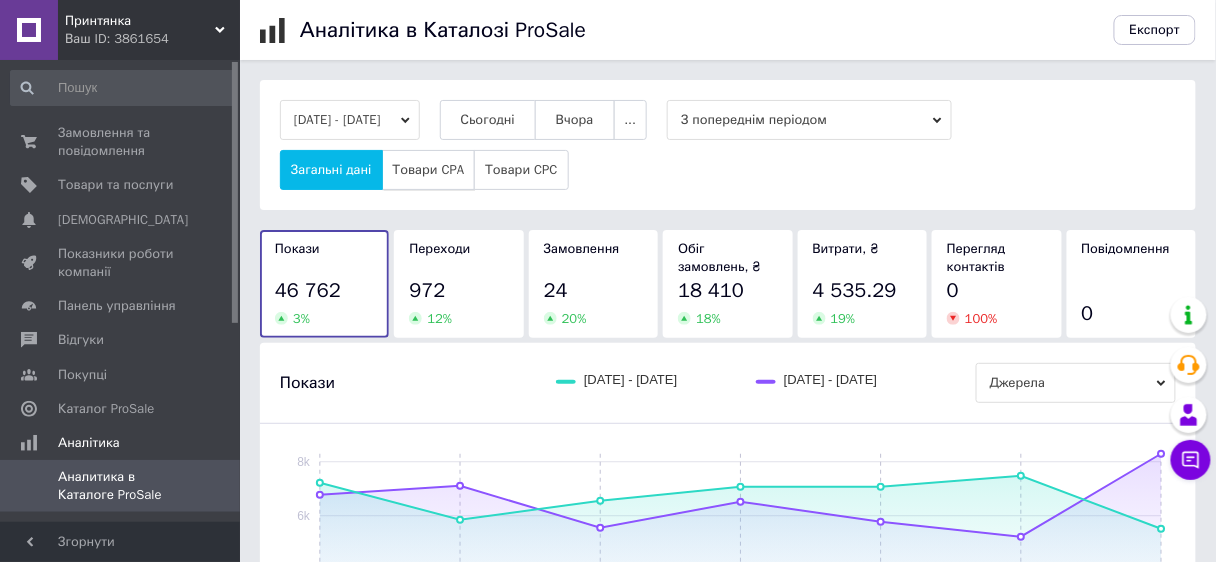 click on "Товари CPA" at bounding box center [429, 170] 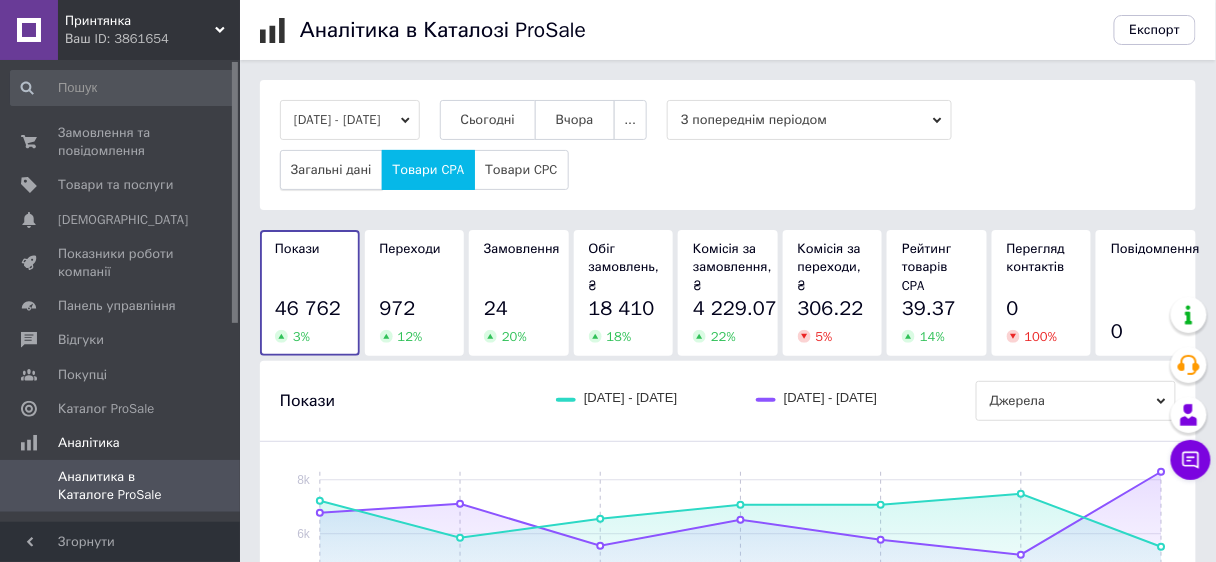 click on "Загальні дані" at bounding box center (331, 170) 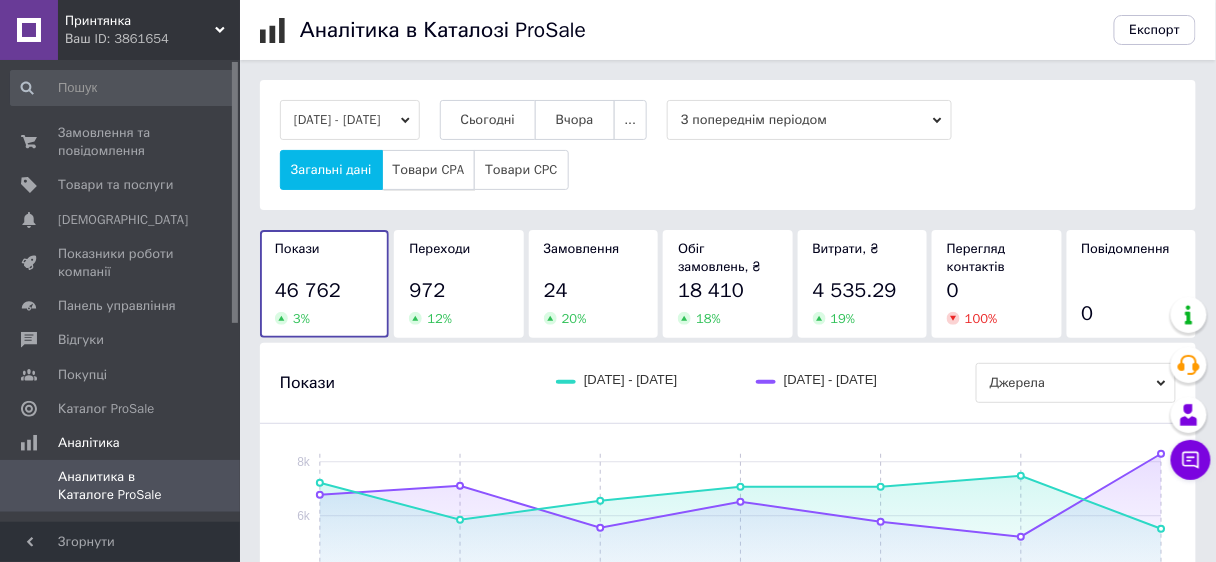 click on "Товари CPA" at bounding box center (429, 170) 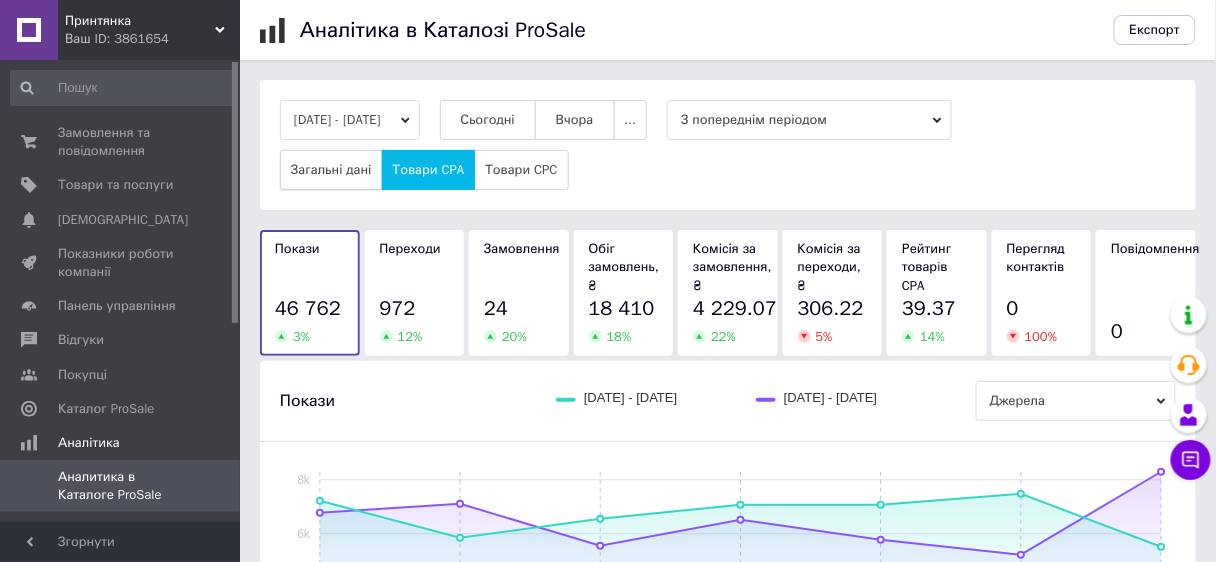 click on "Загальні дані" at bounding box center (331, 170) 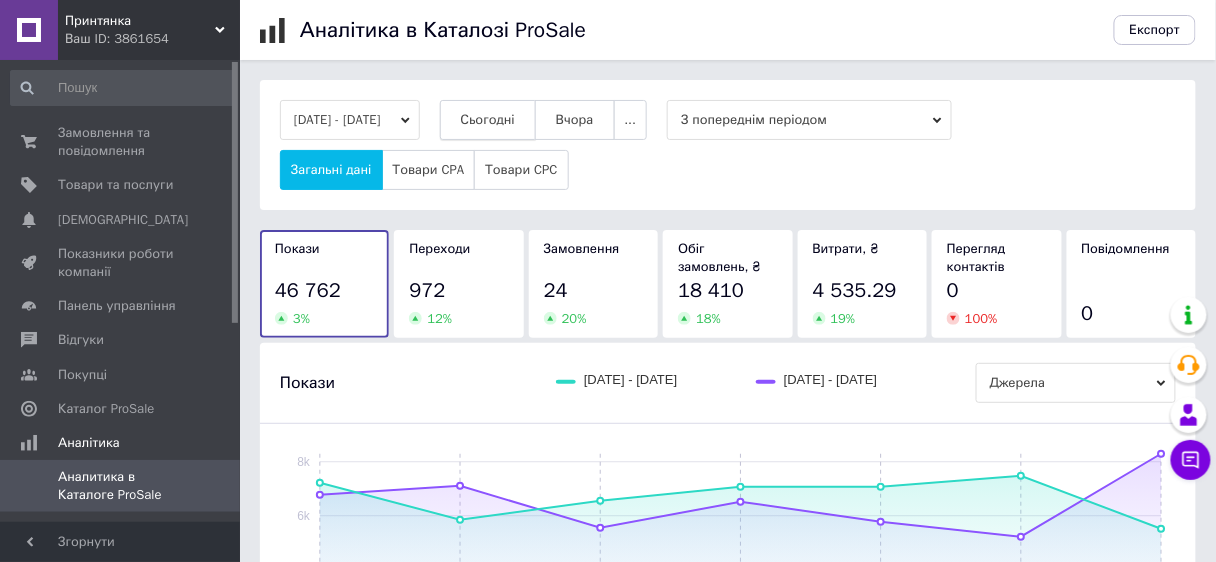 click on "Сьогодні" at bounding box center [488, 120] 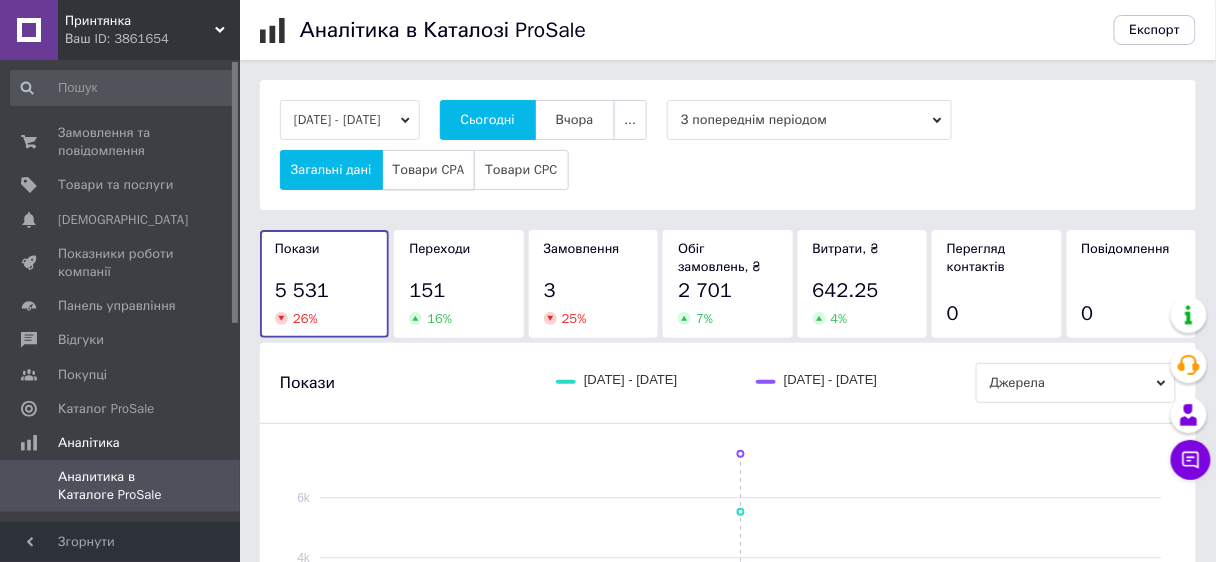 click on "Товари CPA" at bounding box center (429, 170) 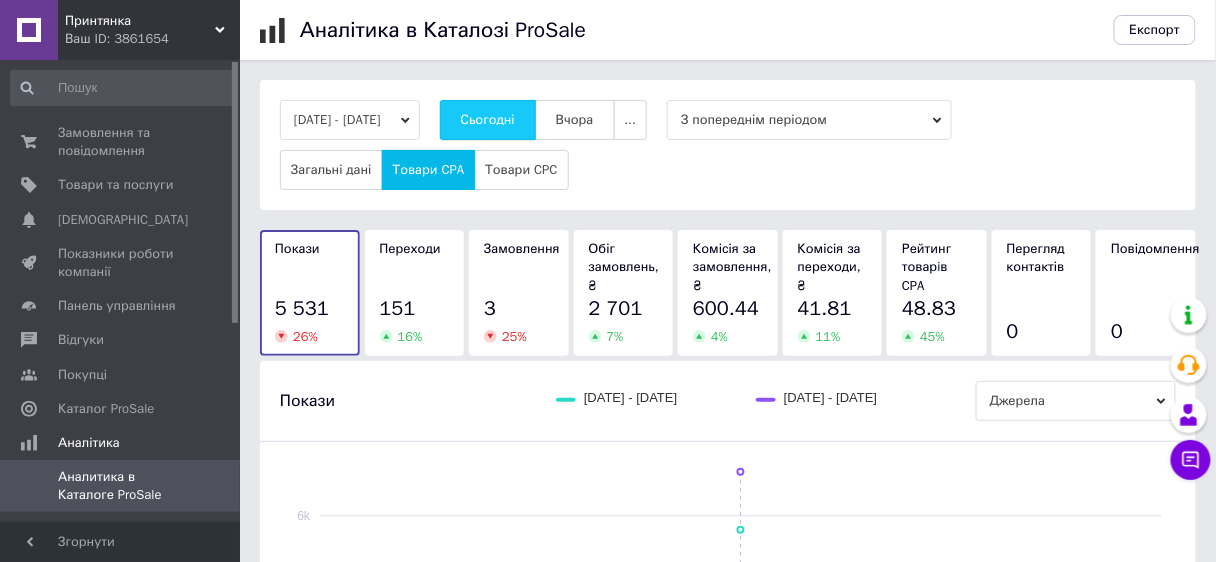 click on "Сьогодні" at bounding box center (488, 120) 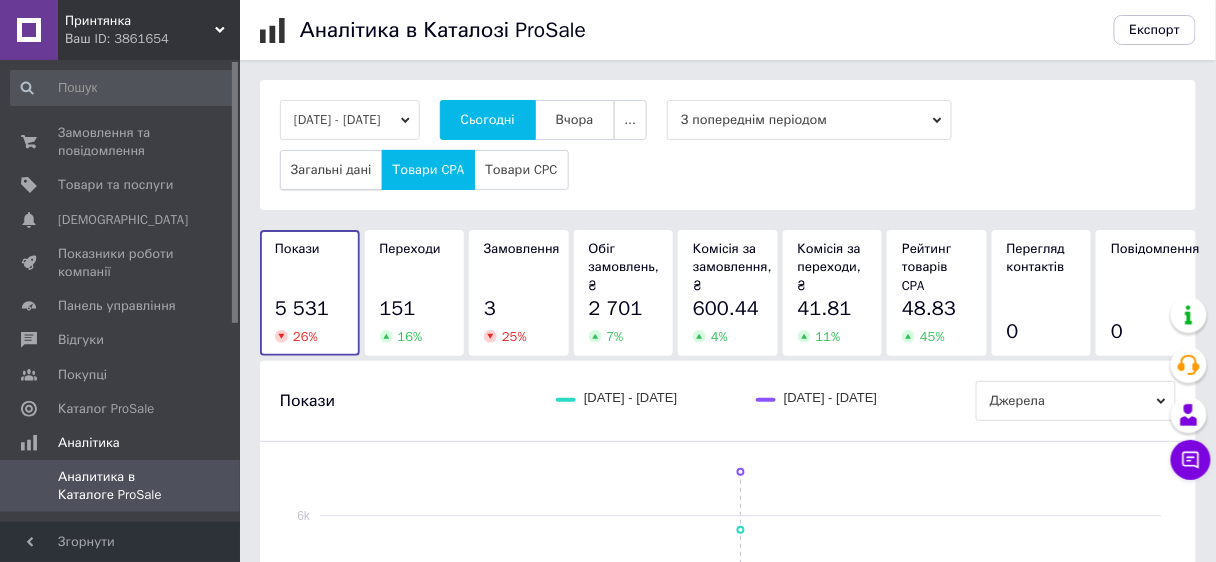 click on "Загальні дані" at bounding box center [331, 170] 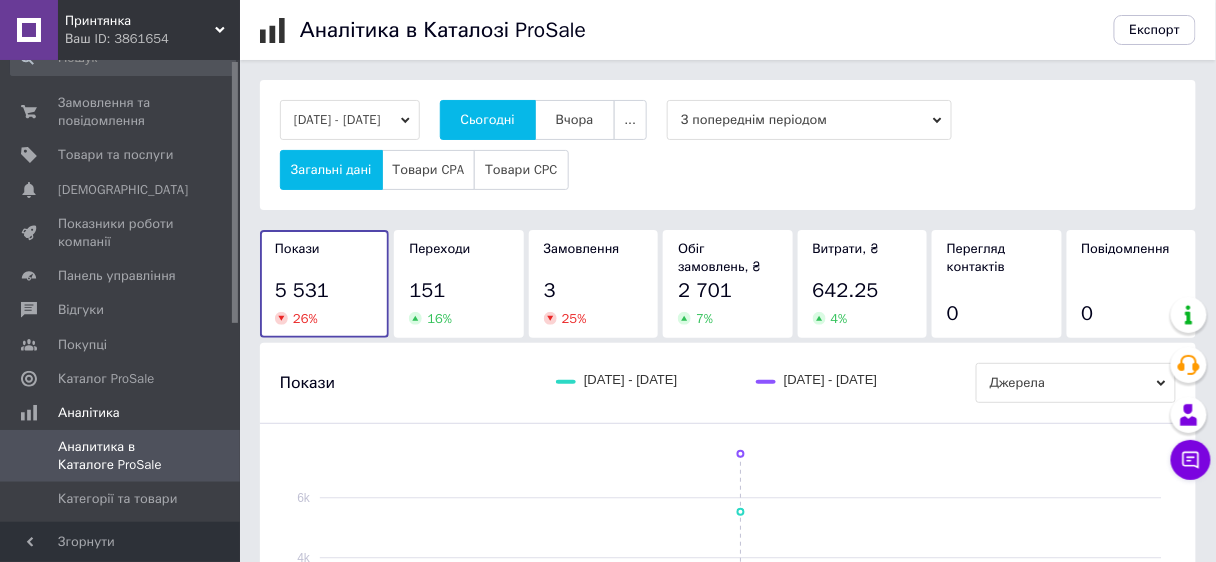 scroll, scrollTop: 0, scrollLeft: 0, axis: both 